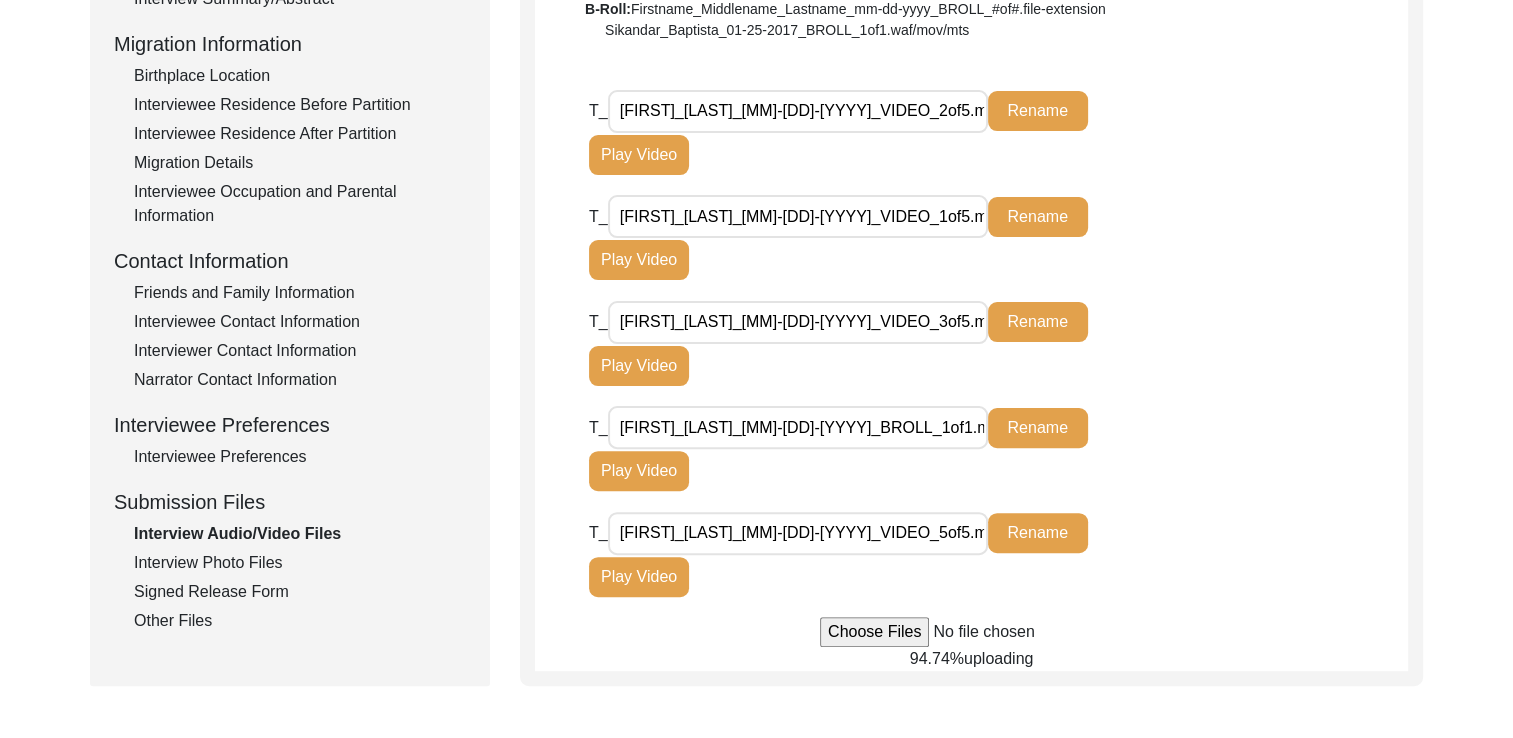 scroll, scrollTop: 512, scrollLeft: 0, axis: vertical 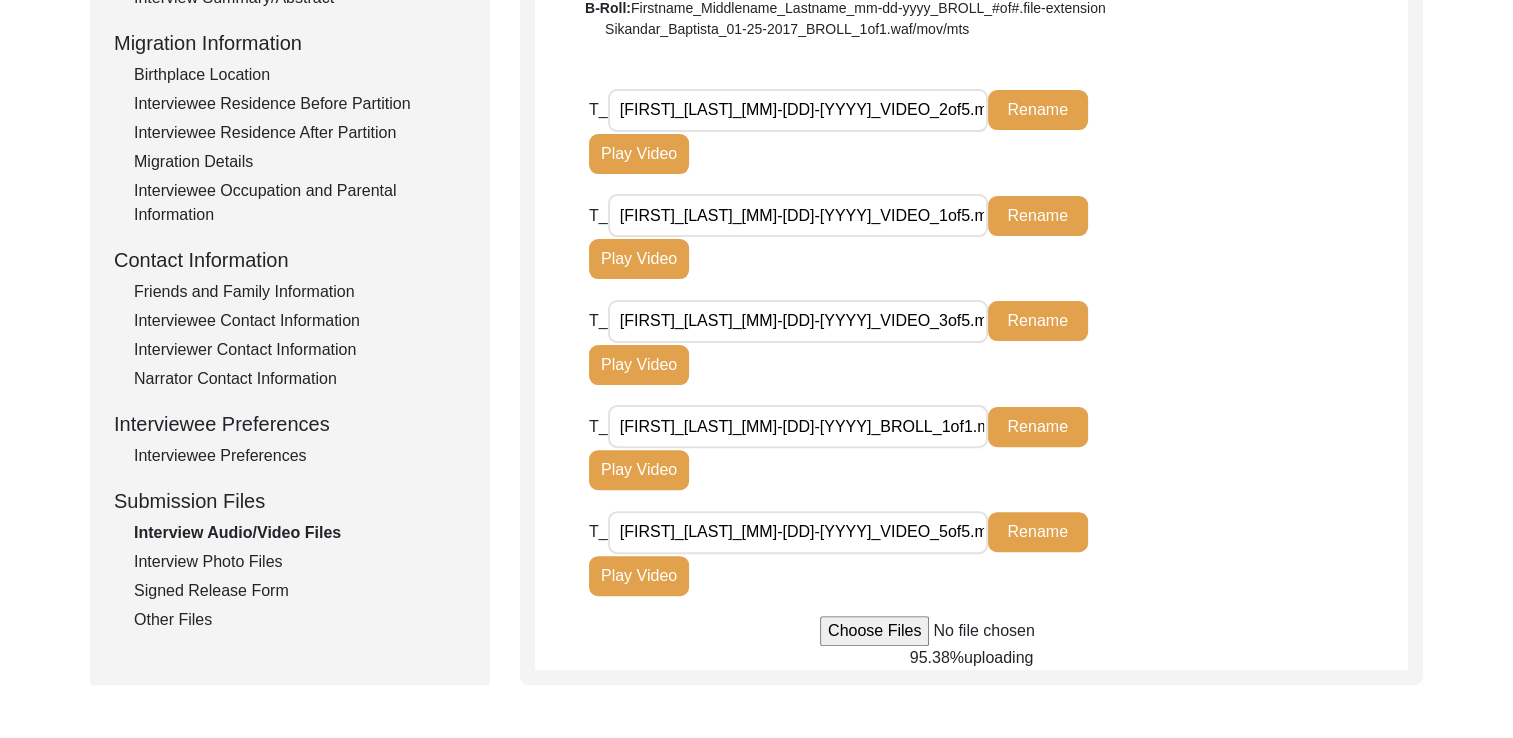 click on "T_ [FIRST]_[LAST]_[MM]-[DD]-[YYYY]_VIDEO_5of5.mov Rename Play Video" at bounding box center [998, 563] 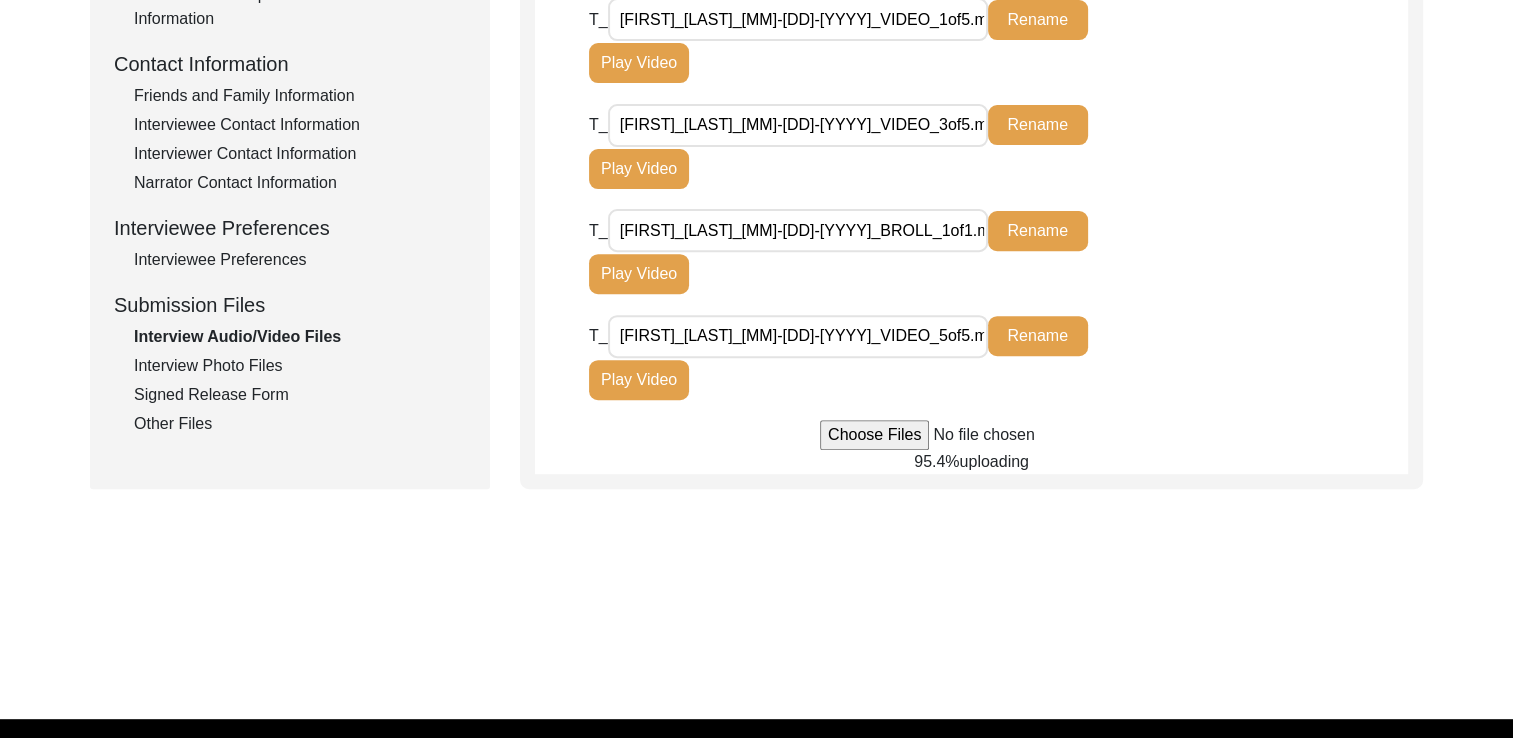 scroll, scrollTop: 744, scrollLeft: 0, axis: vertical 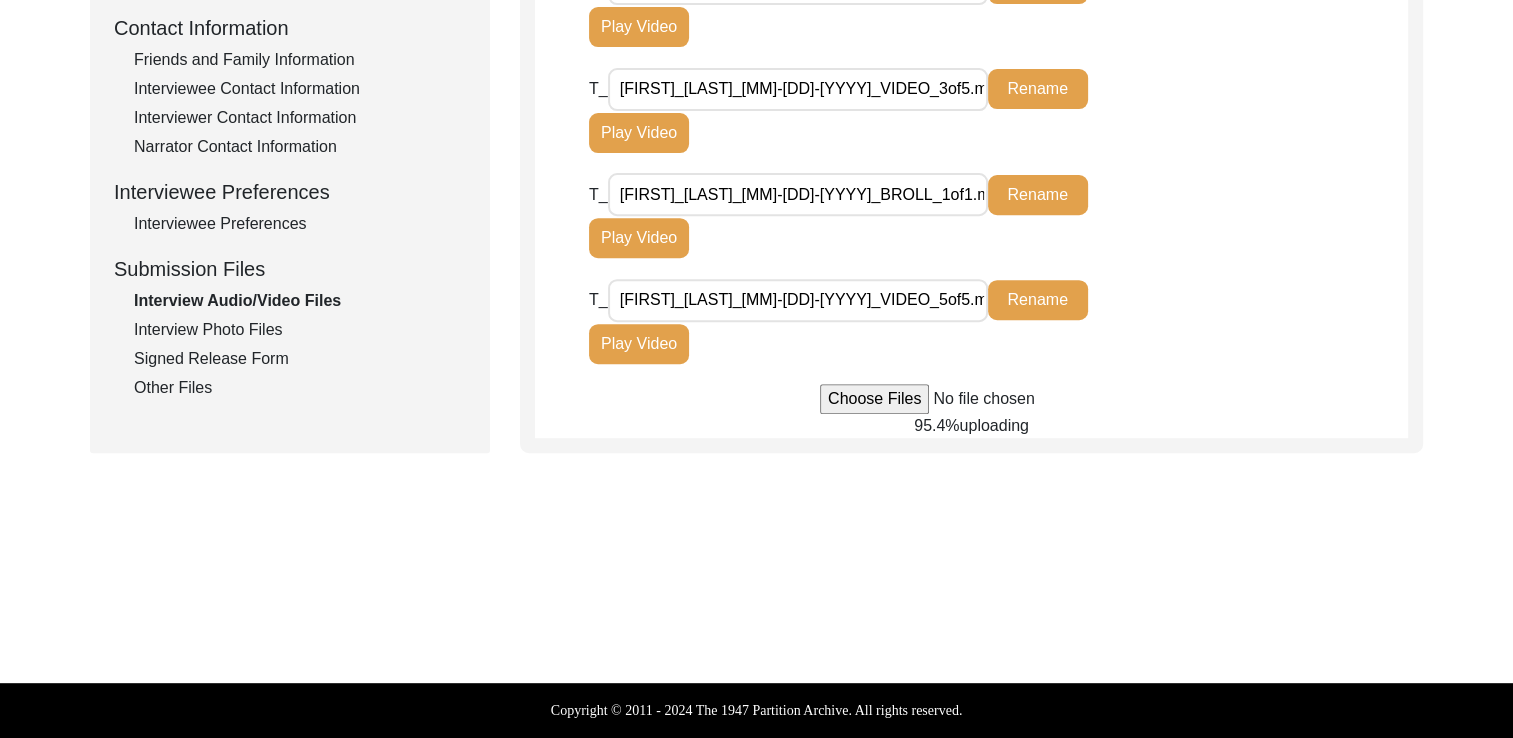 click on "Copyright © 2011 - 2024 The 1947 Partition Archive. All rights reserved." at bounding box center (756, 711) 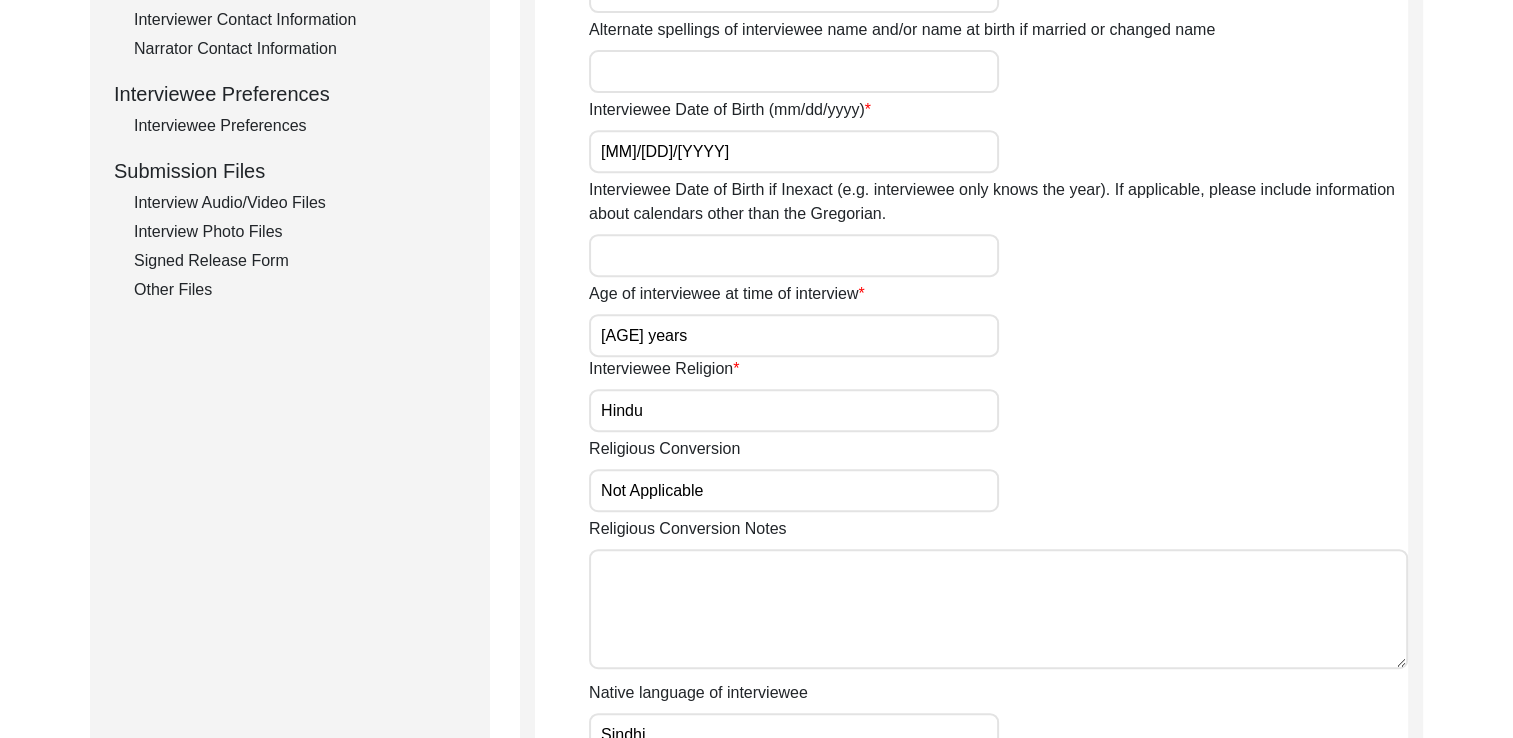 scroll, scrollTop: 840, scrollLeft: 0, axis: vertical 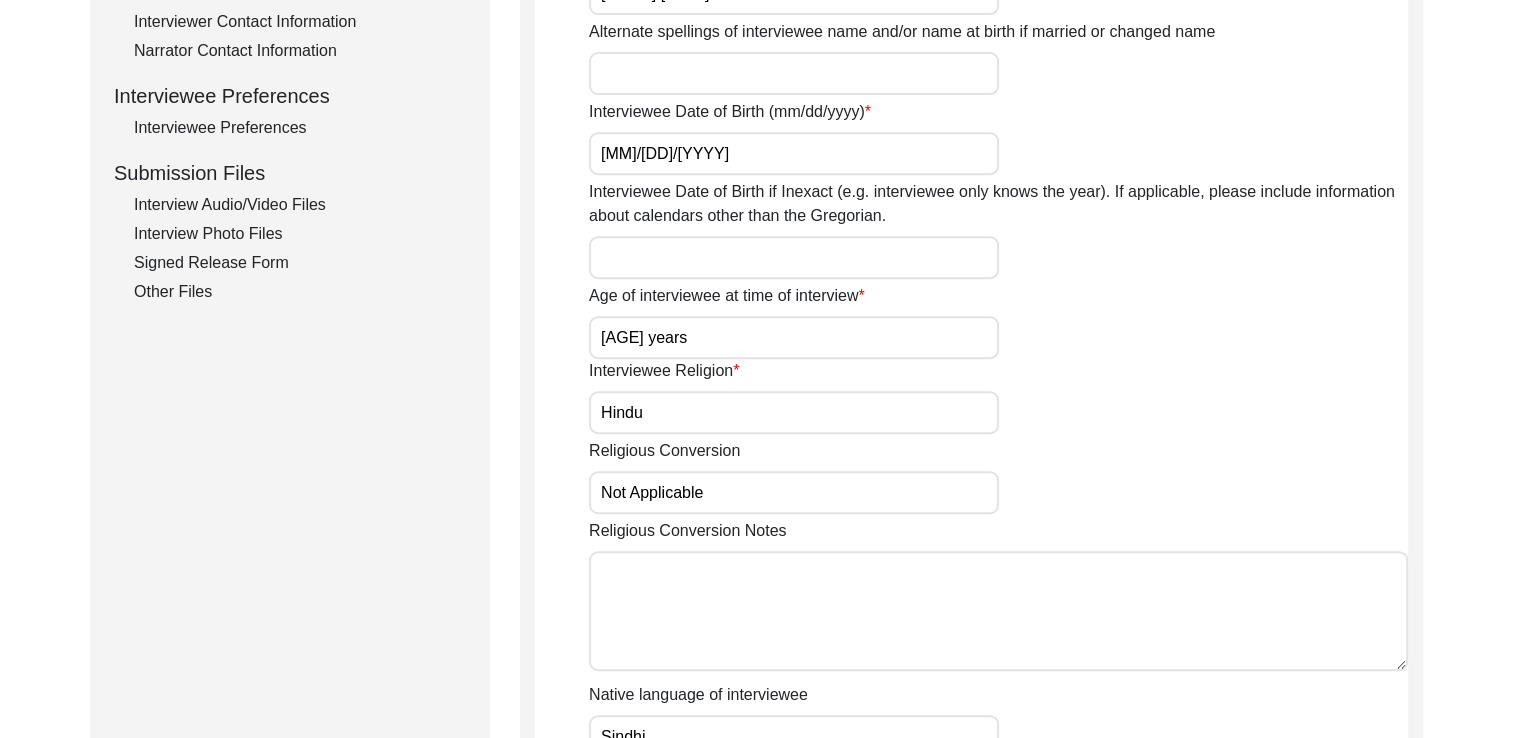 click on "Interview Audio/Video Files" at bounding box center [300, 205] 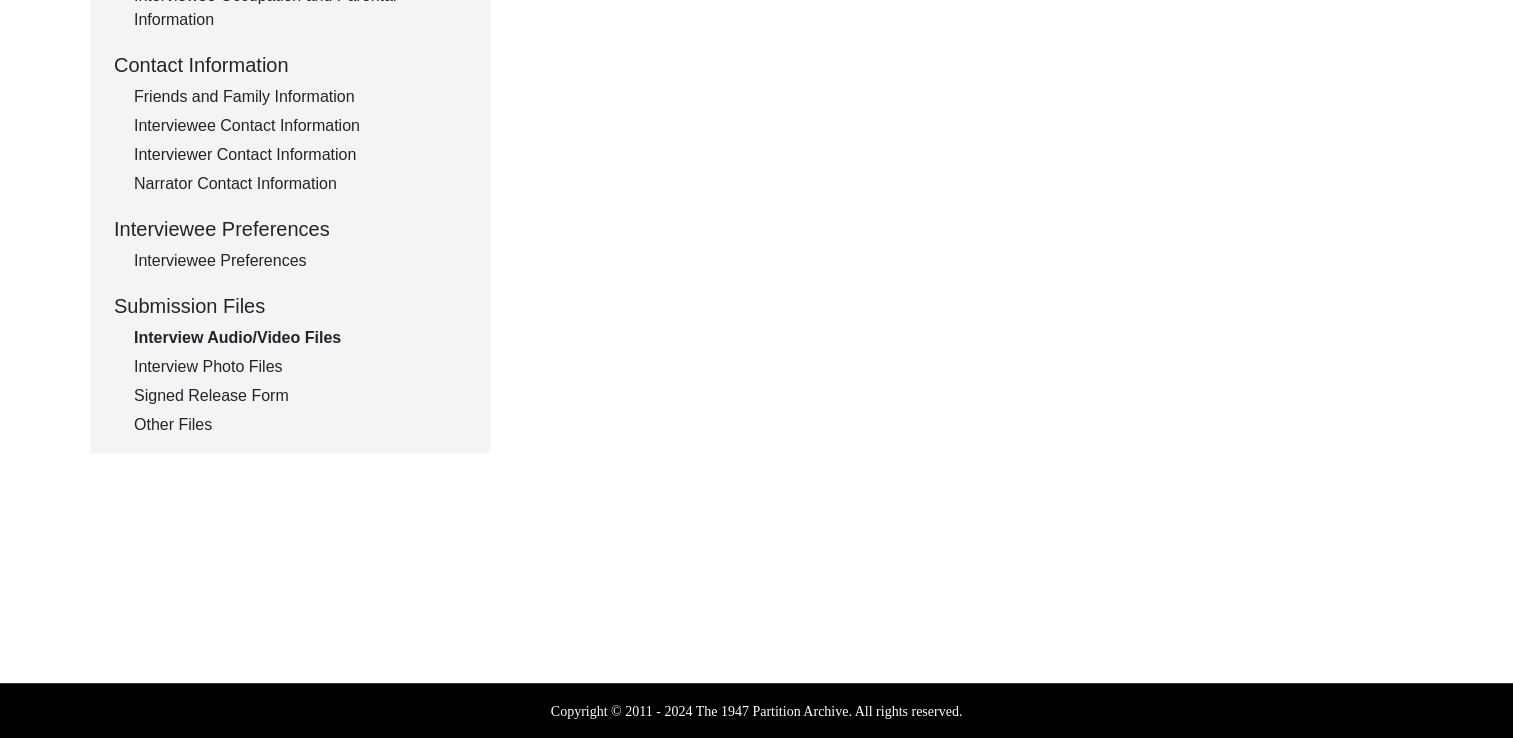 scroll, scrollTop: 720, scrollLeft: 0, axis: vertical 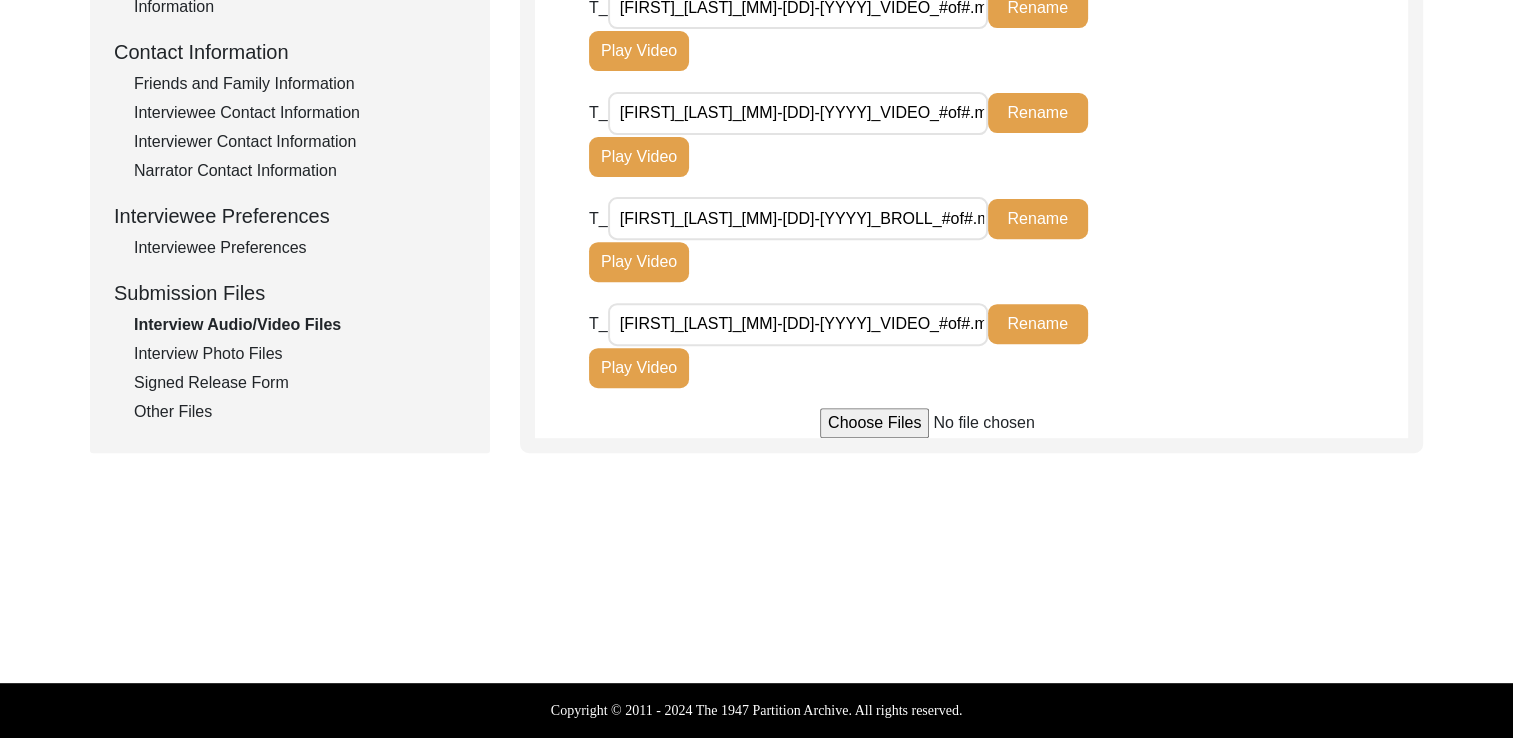 click on "Interview Audio/Video Files  File Naming Convention: Video files:  Firstname_Middlename_Lastname_mm-dd-yyyy_VIDEO_#of#.file-extension  [FIRST]_[LAST]_[MM]-[DD]-[YYYY]_VIDEO_#of#.mp4/mov/mts  [FIRST]_[LAST]_[MM]-[DD]-[YYYY]_VIDEO_#of#.mp4/mov/mts  Audio files:  Firstname_Middlename_Lastname_mm-dd-yyyy_AUDIO_#of#.file-extension  [FIRST]_[LAST]_[MM]-[DD]-[YYYY]_AUDIO_#of#.mp3/aiff/aac/wav  [FIRST]_[LAST]_[MM]-[DD]-[YYYY]_AUDIO_#of#.mp3/aiff/aac/wav  B-Roll:  Firstname_Middlename_Lastname_mm-dd-yyyy_BROLL_#of#.file-extension  [FIRST]_[LAST]_[MM]-[DD]-[YYYY]_BROLL_#of#.waf/mov/mts  T_ [FIRST]_[LAST]_[MM]-[DD]-[YYYY]_VIDEO_#of#.mov Rename Play Video T_ [FIRST]_[LAST]_[MM]-[DD]-[YYYY]_VIDEO_#of#.mov.mov Rename Play Video T_ [FIRST]_[LAST]_[MM]-[DD]-[YYYY]_VIDEO_#of#.mov Rename Play Video T_ [FIRST]_[LAST]_[MM]-[DD]-[YYYY]_BROLL_#of#.mov Rename Play Video T_ [FIRST]_[LAST]_[MM]-[DD]-[YYYY]_VIDEO_#of#.mov Rename Play Video" at bounding box center [971, -22] 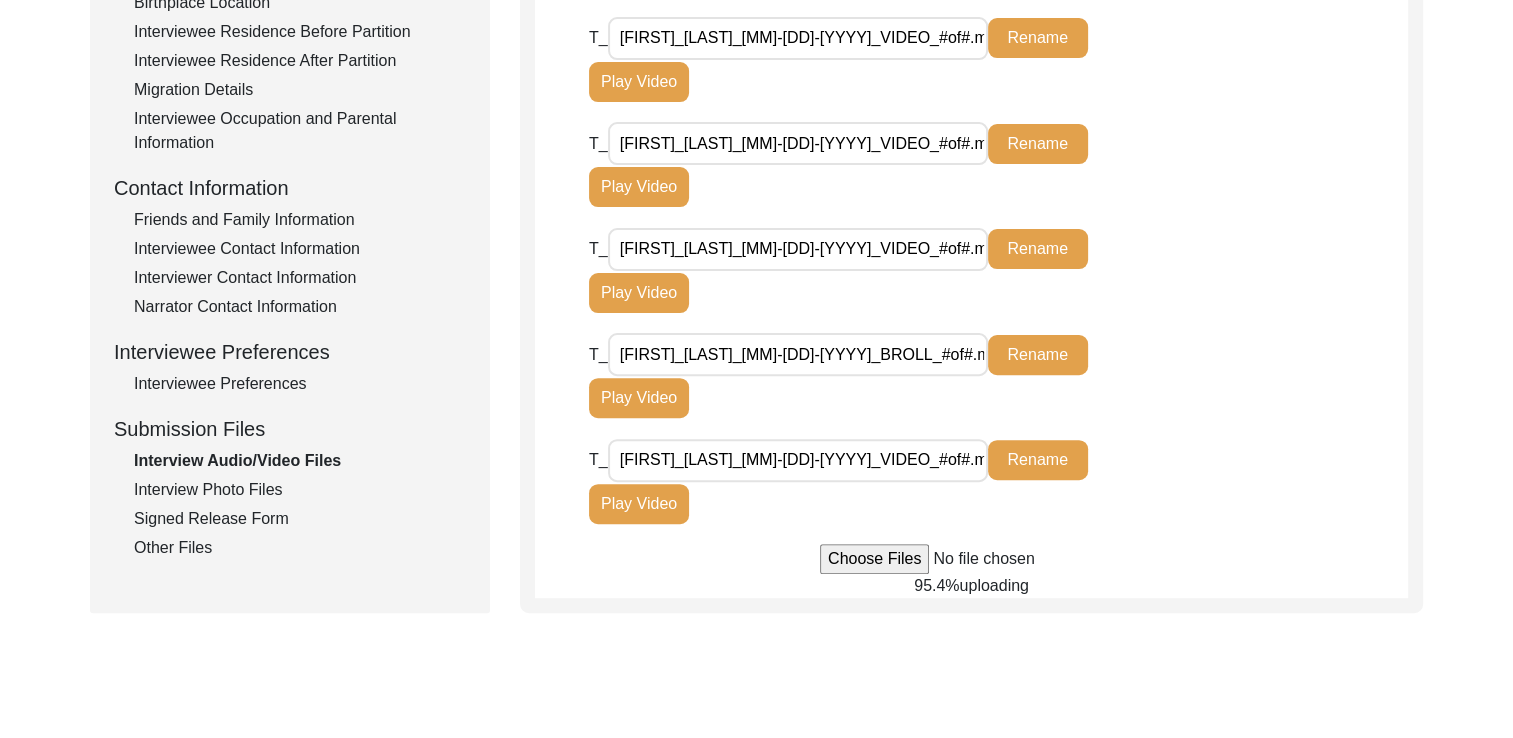 scroll, scrollTop: 584, scrollLeft: 0, axis: vertical 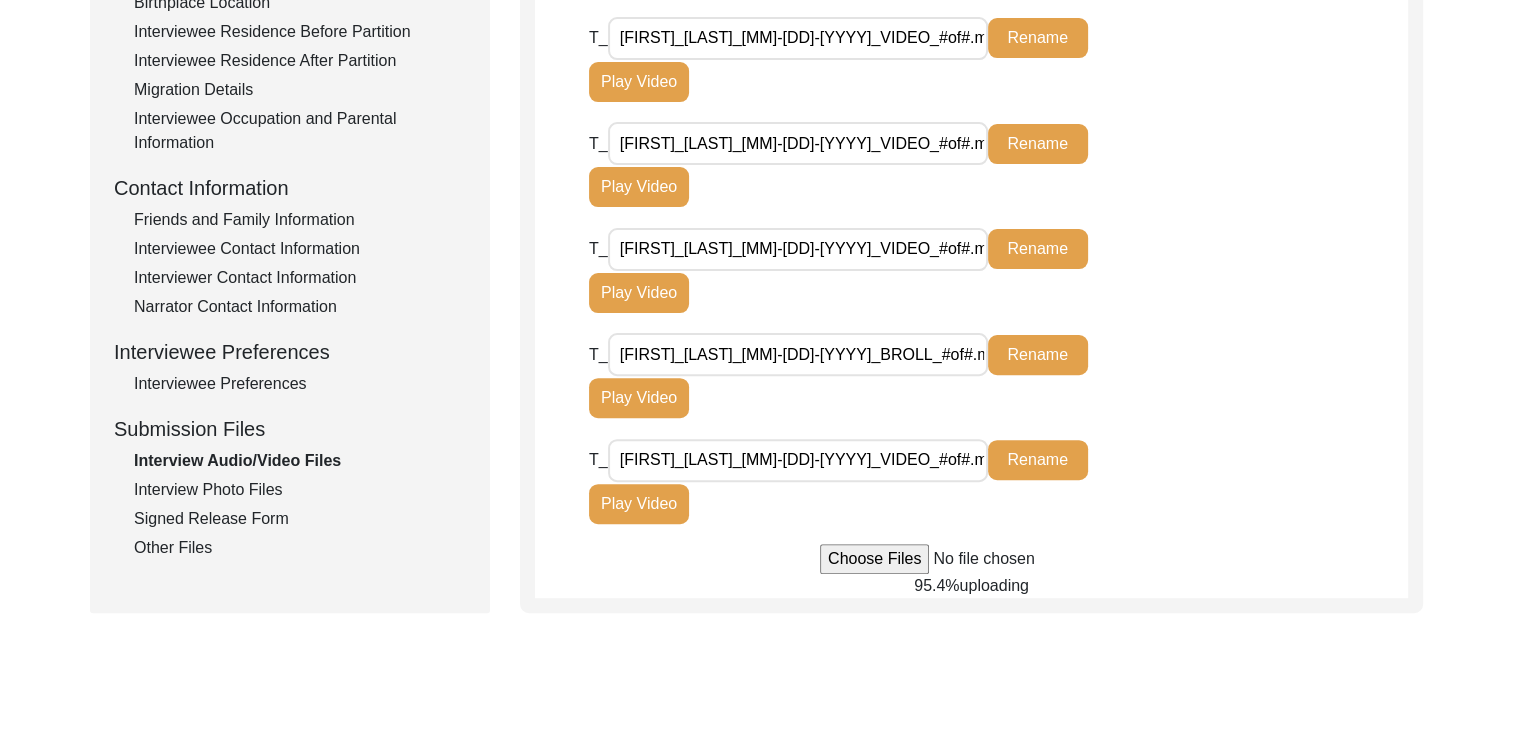 click on "T_ [FIRST]_[LAST]_[MM]-[DD]-[YYYY]_VIDEO_#of#.mov Rename Play Video" at bounding box center (875, 59) 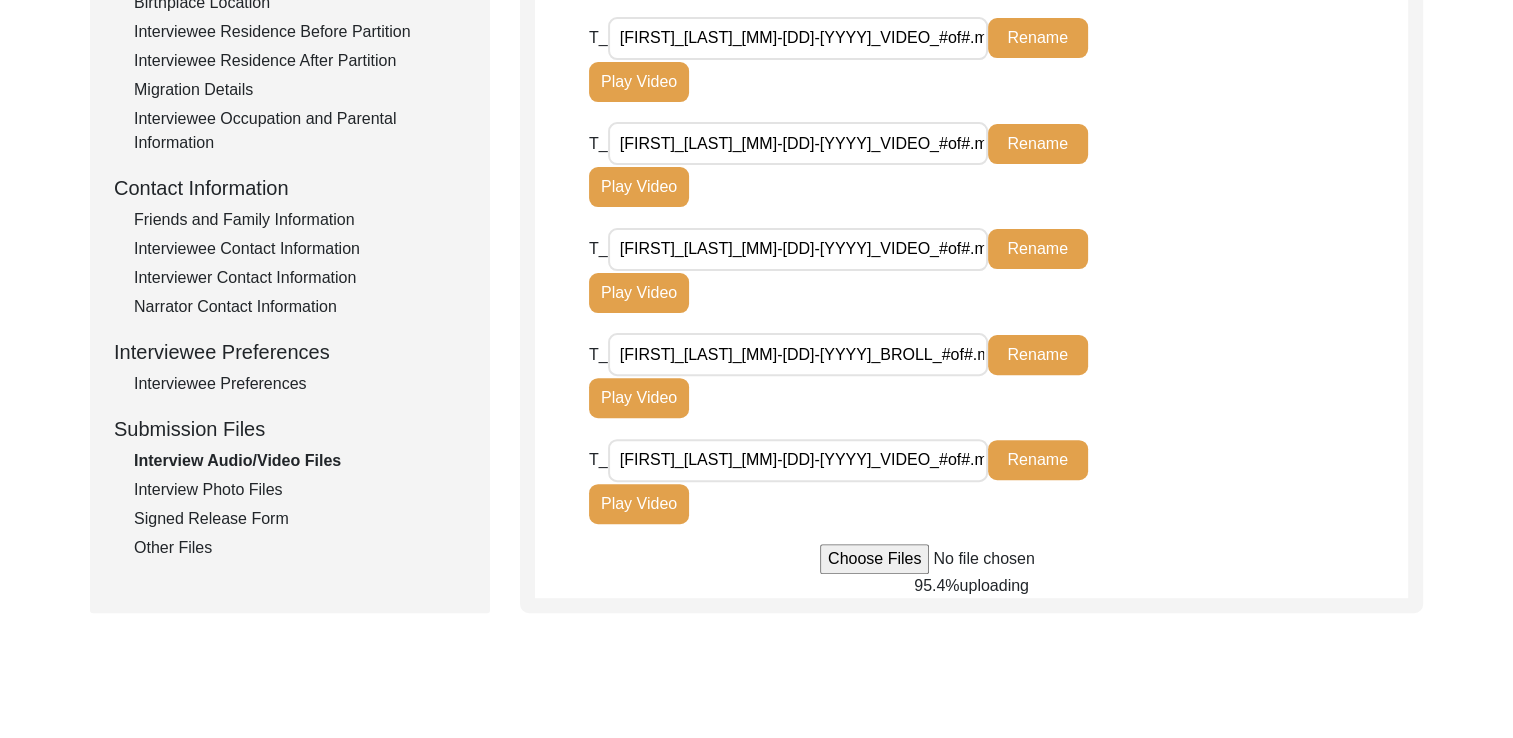click on "Back to Dashboard  Interview ID:  T13409  Interviewee:  [FIRST] [LAST]   Submission Form   Interview Information   Interviewee Information   Interviewer Information   Narrator Information   Interview Date   Interview Location   Additional Interview Information   Interview Summary/Abstract   Migration Information   Birthplace Location   Interviewee Residence Before Partition   Interviewee Residence After Partition   Migration Details   Interviewee Occupation and Parental Information   Contact Information   Friends and Family Information   Interviewee Contact Information   Interviewer Contact Information   Narrator Contact Information   Interviewee Preferences   Interviewee Preferences   Submission Files   Interview Audio/Video Files   Interview Photo Files   Signed Release Form   Other Files   Interview Audio/Video Files  File Naming Convention: Video files:  Firstname_Middlename_Lastname_mm-dd-yyyy_VIDEO_#of#.file-extension  [FIRST]_[LAST]_[MM]-[DD]-[YYYY]_VIDEO_#of#.mp4/mov/mts  Audio files: B-Roll: T_ Rename" at bounding box center [756, 129] 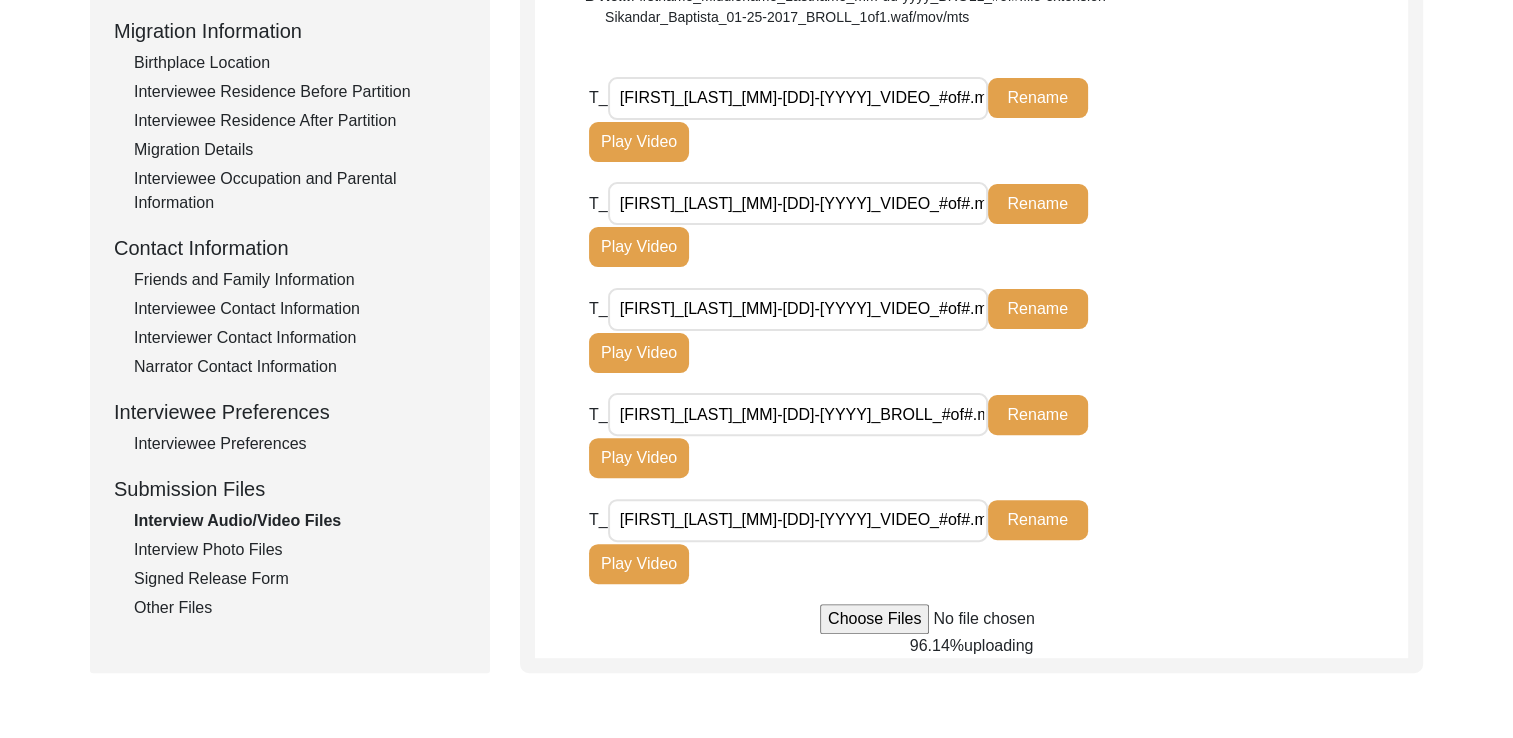 scroll, scrollTop: 518, scrollLeft: 0, axis: vertical 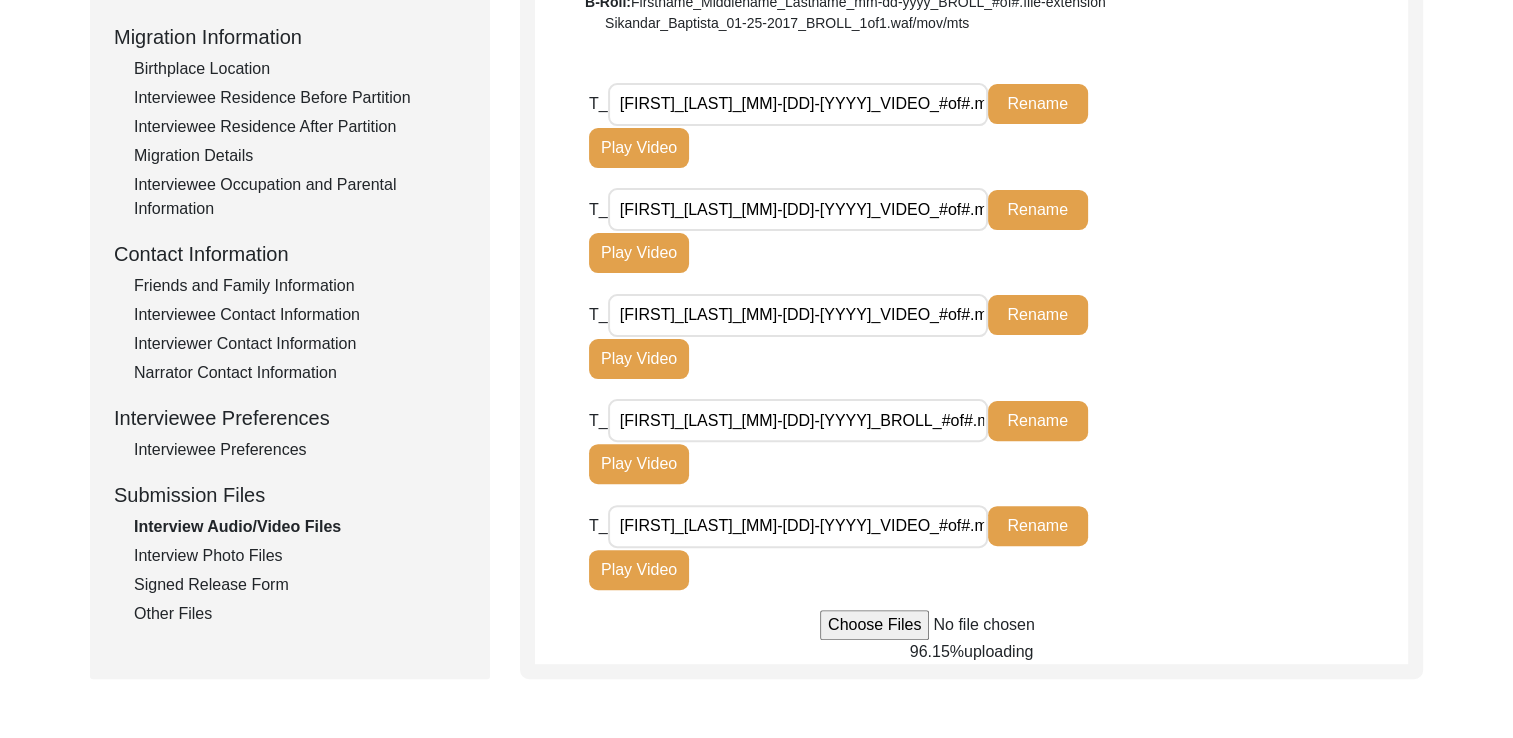 click on "[FIRST]_[LAST]_[MM]-[DD]-[YYYY]_VIDEO_#of#.mov.mov" at bounding box center [798, 209] 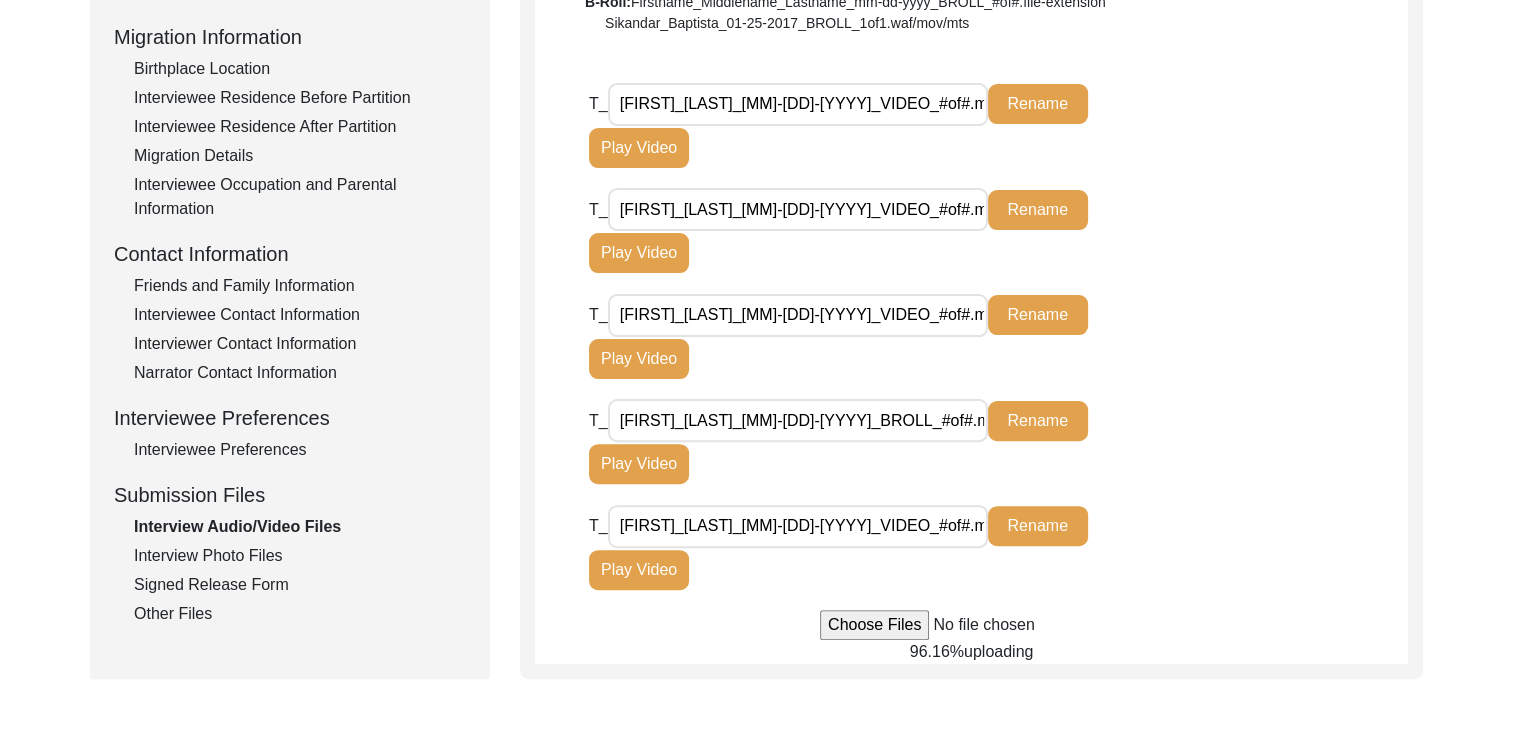click on "[FIRST]_[LAST]_[MM]-[DD]-[YYYY]_VIDEO_#of#.mov.mov" at bounding box center [798, 209] 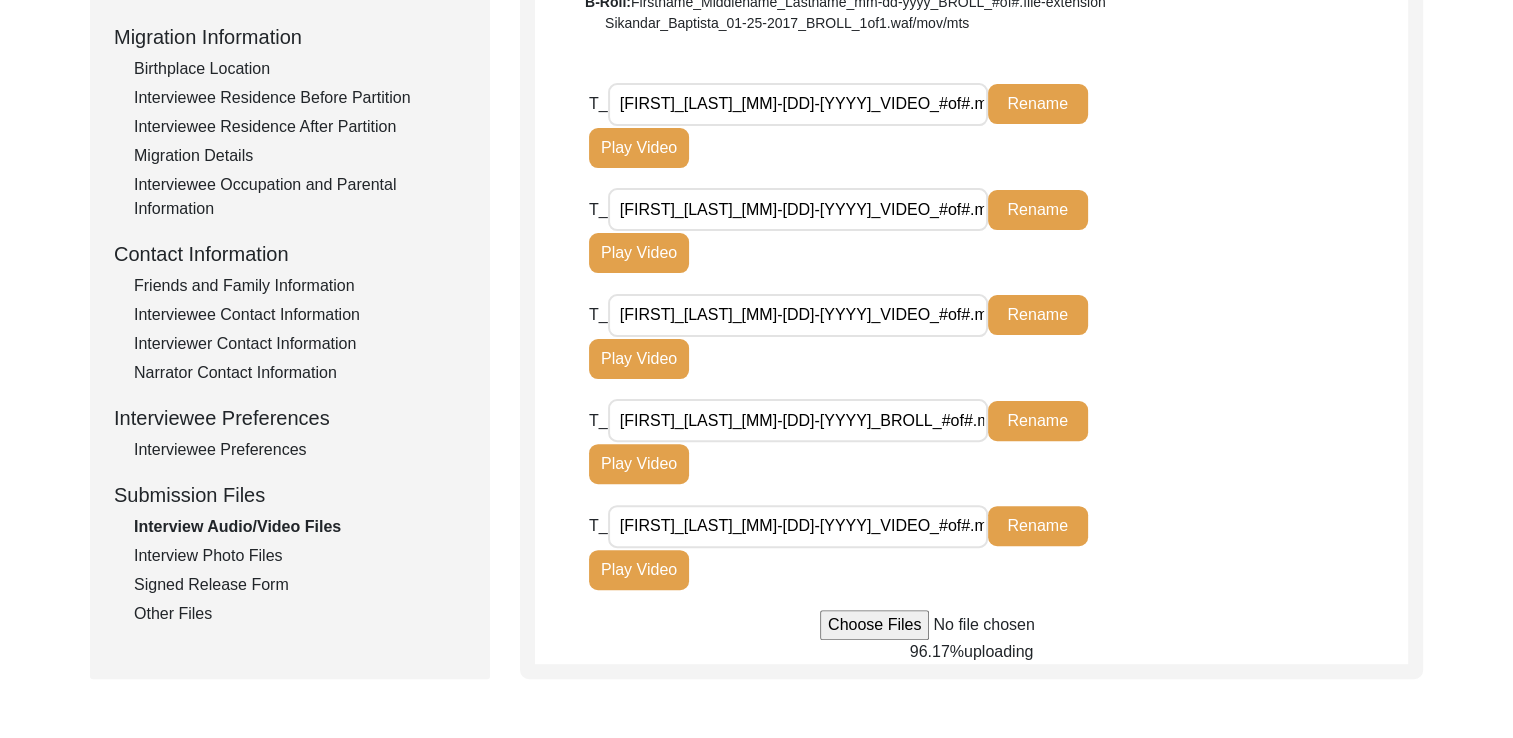 click on "[FIRST]_[LAST]_[MM]-[DD]-[YYYY]_VIDEO_#of#.mov" at bounding box center [798, 104] 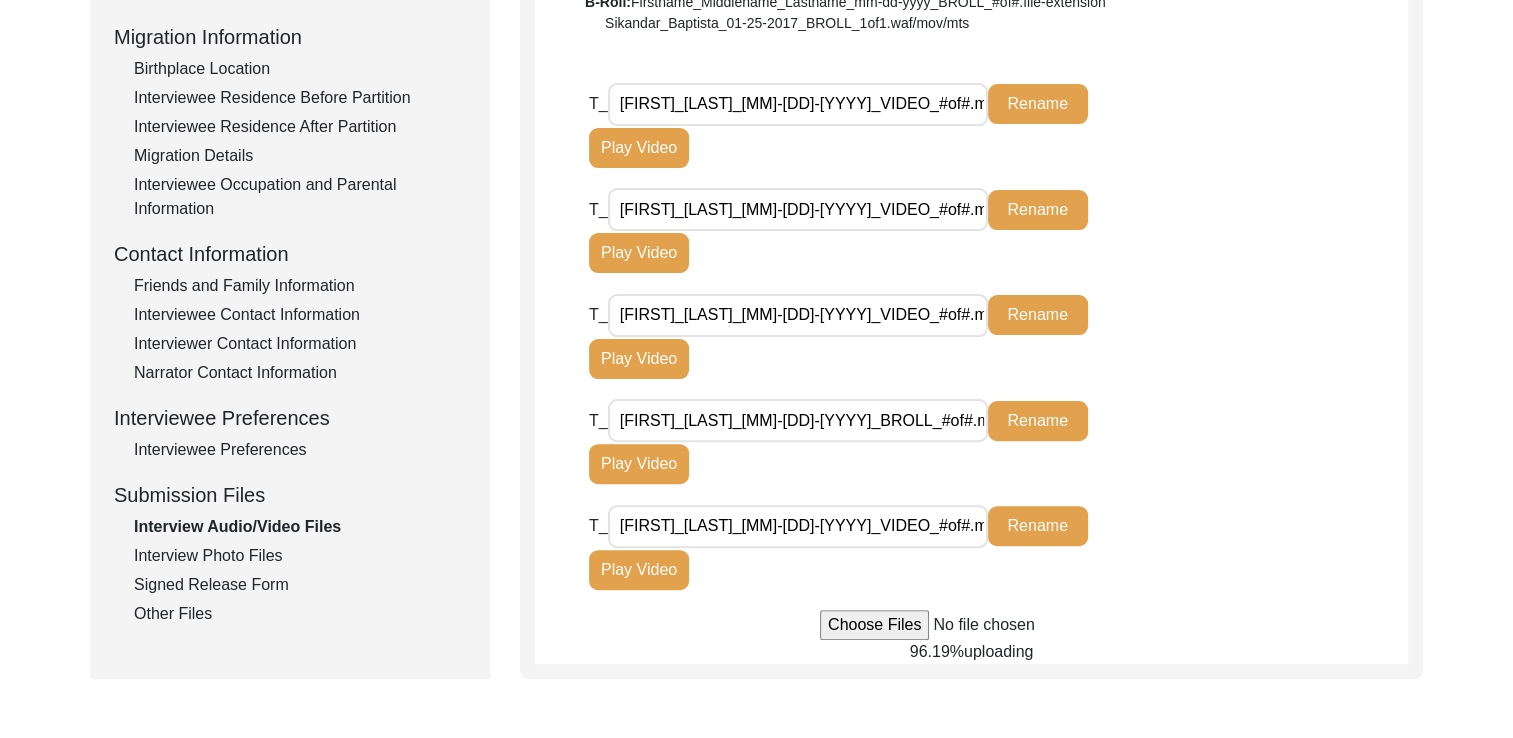 click at bounding box center [971, 625] 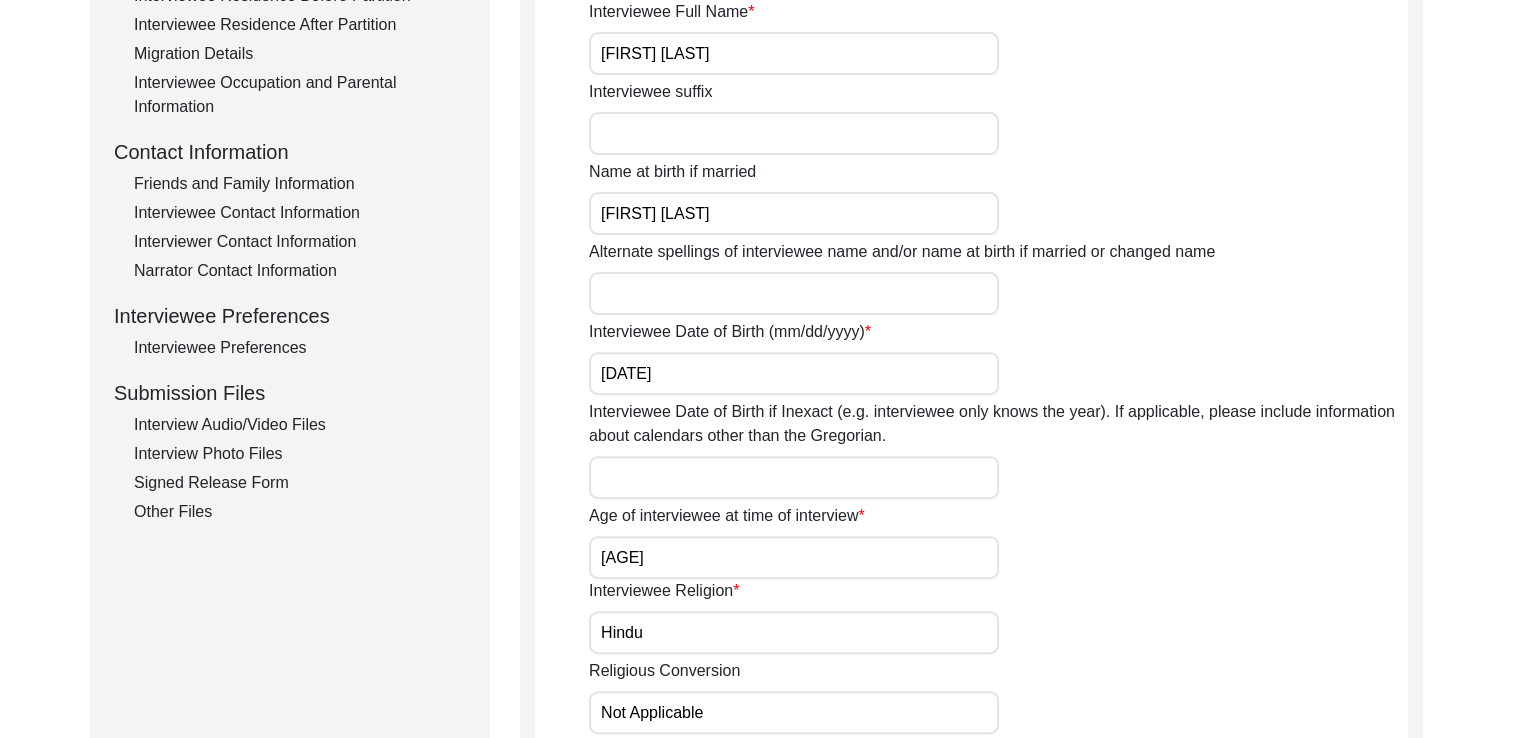 scroll, scrollTop: 620, scrollLeft: 0, axis: vertical 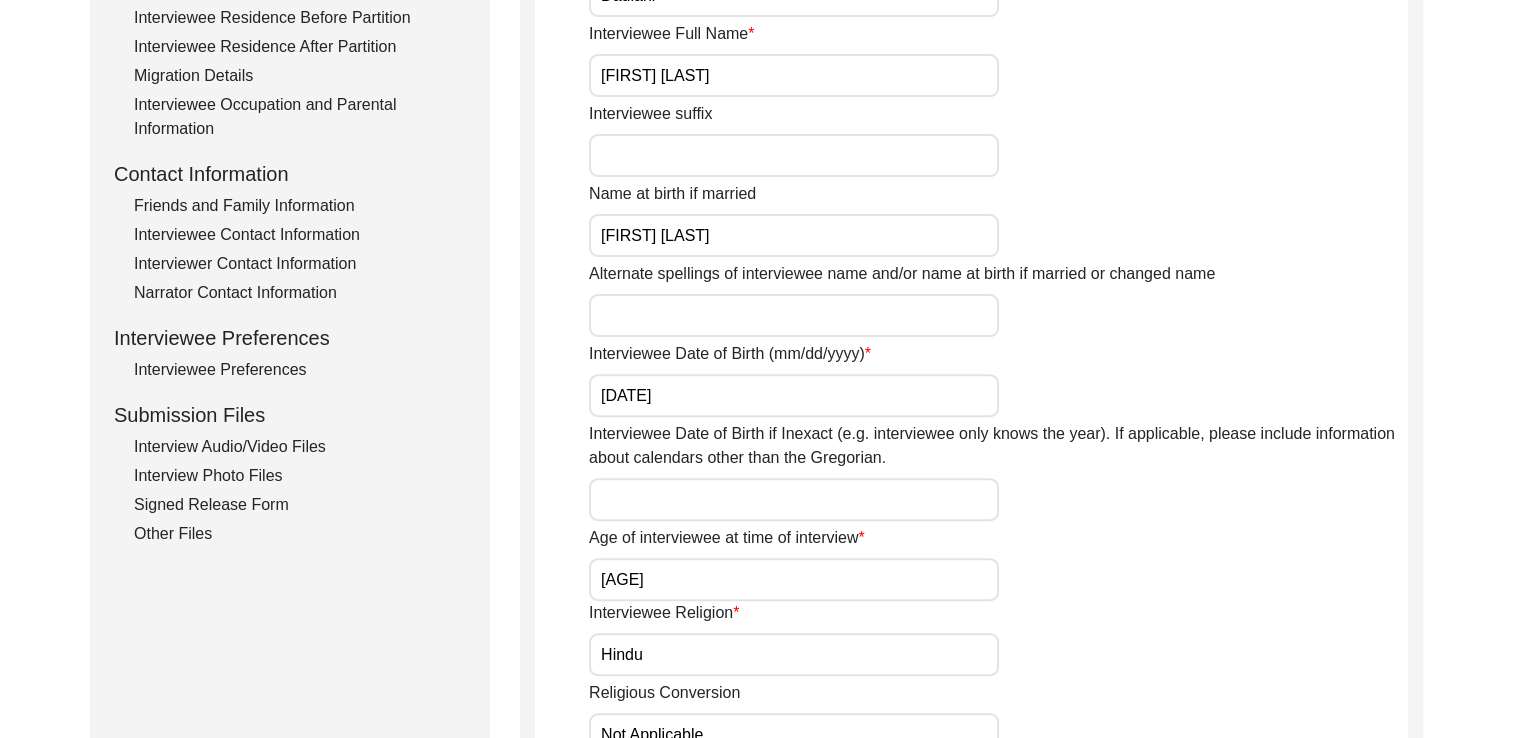 click on "Interview Audio/Video Files" at bounding box center (300, 447) 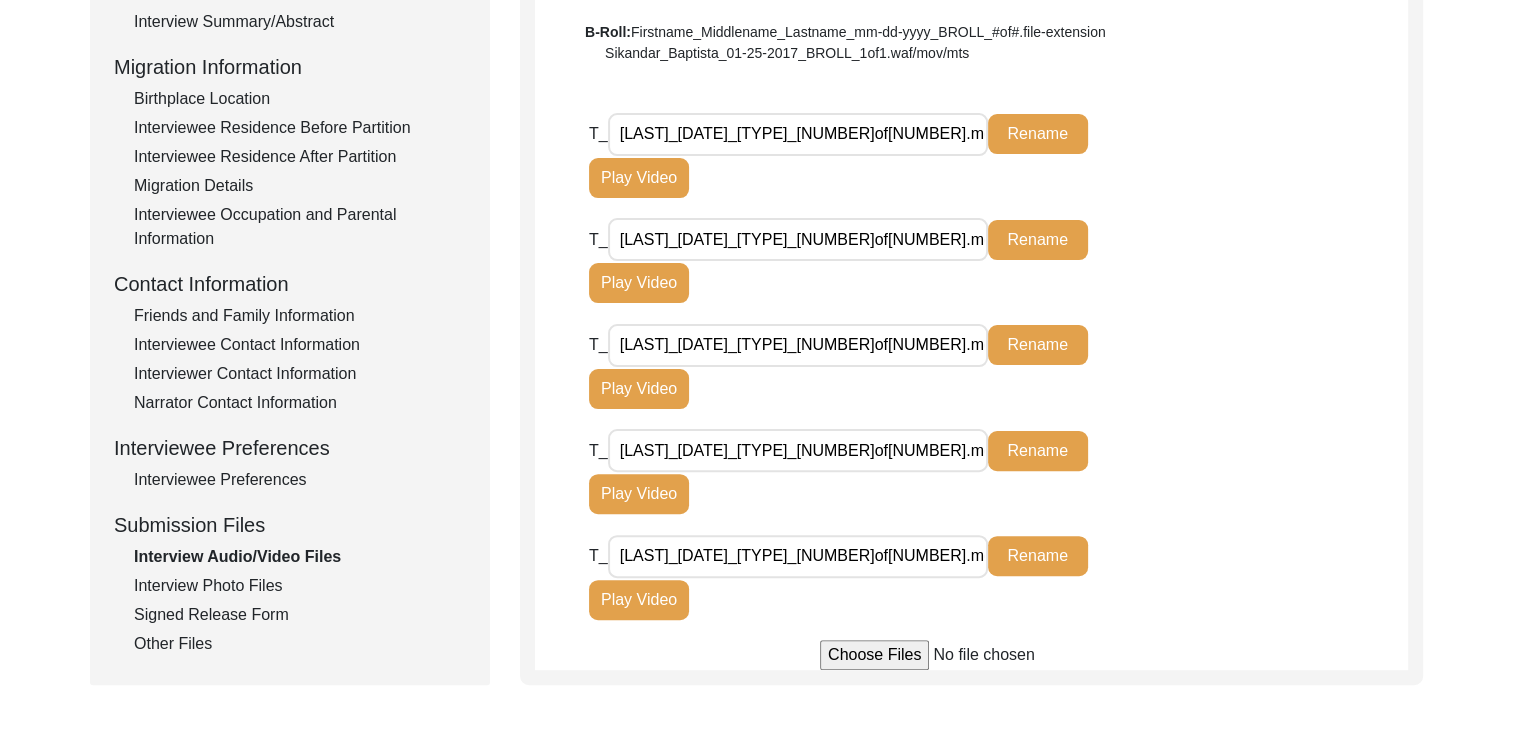 scroll, scrollTop: 486, scrollLeft: 0, axis: vertical 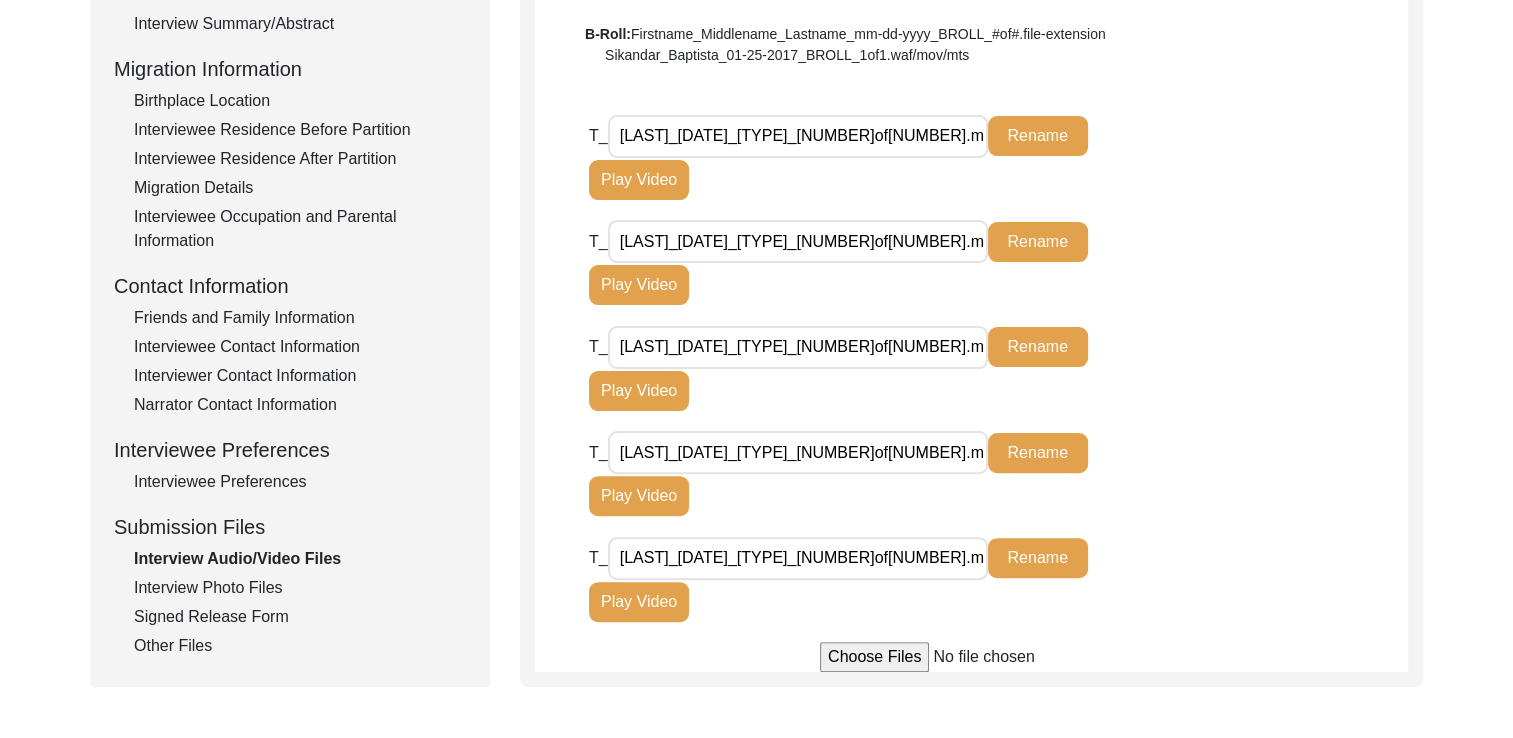 click on "[LAST]_[LAST]_[DATE]_[TYPE]_[NUMBER]of[NUMBER].mov.mov" at bounding box center [798, 241] 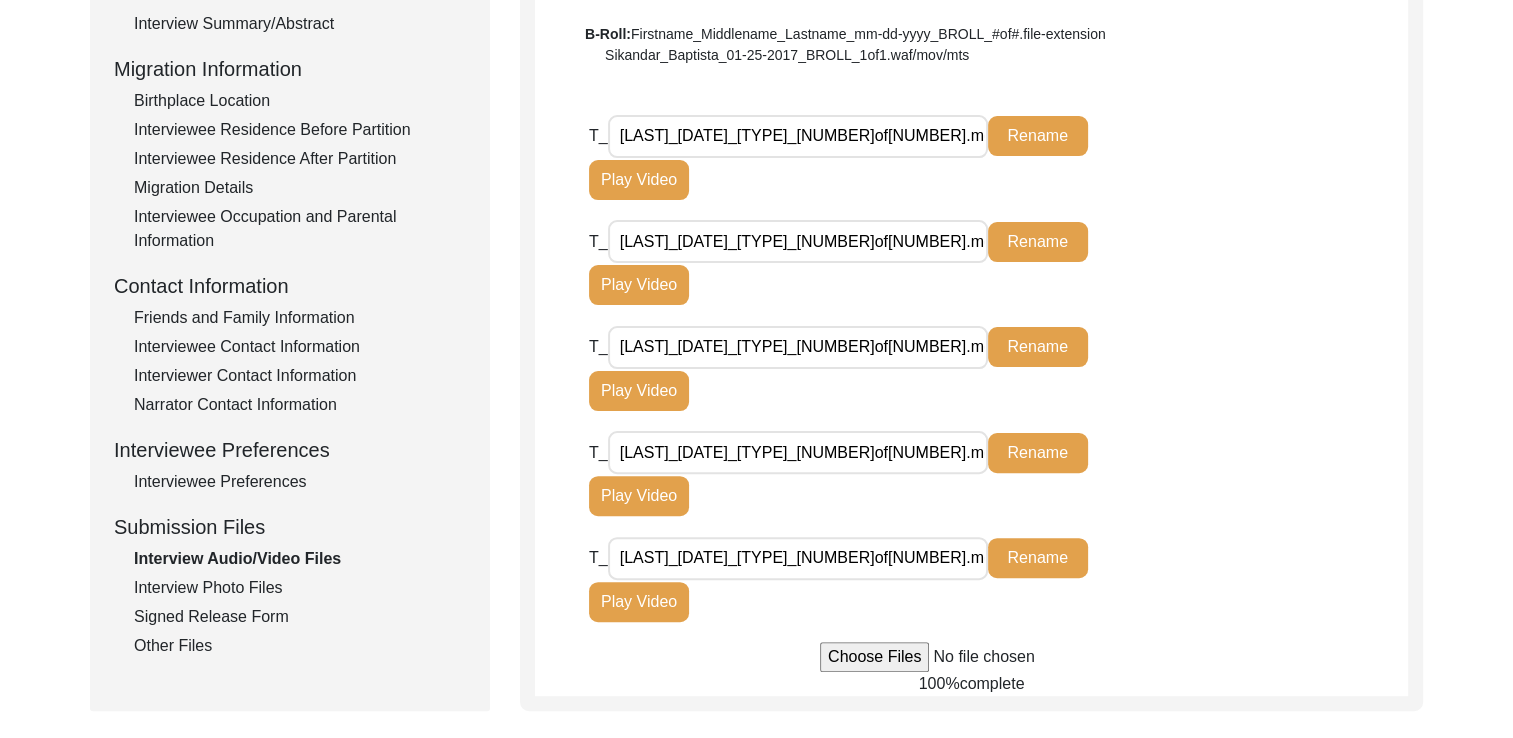 click on "Laxmi_Dadlani_07-03-2025_VIDEO_2of7.mov" at bounding box center (798, 136) 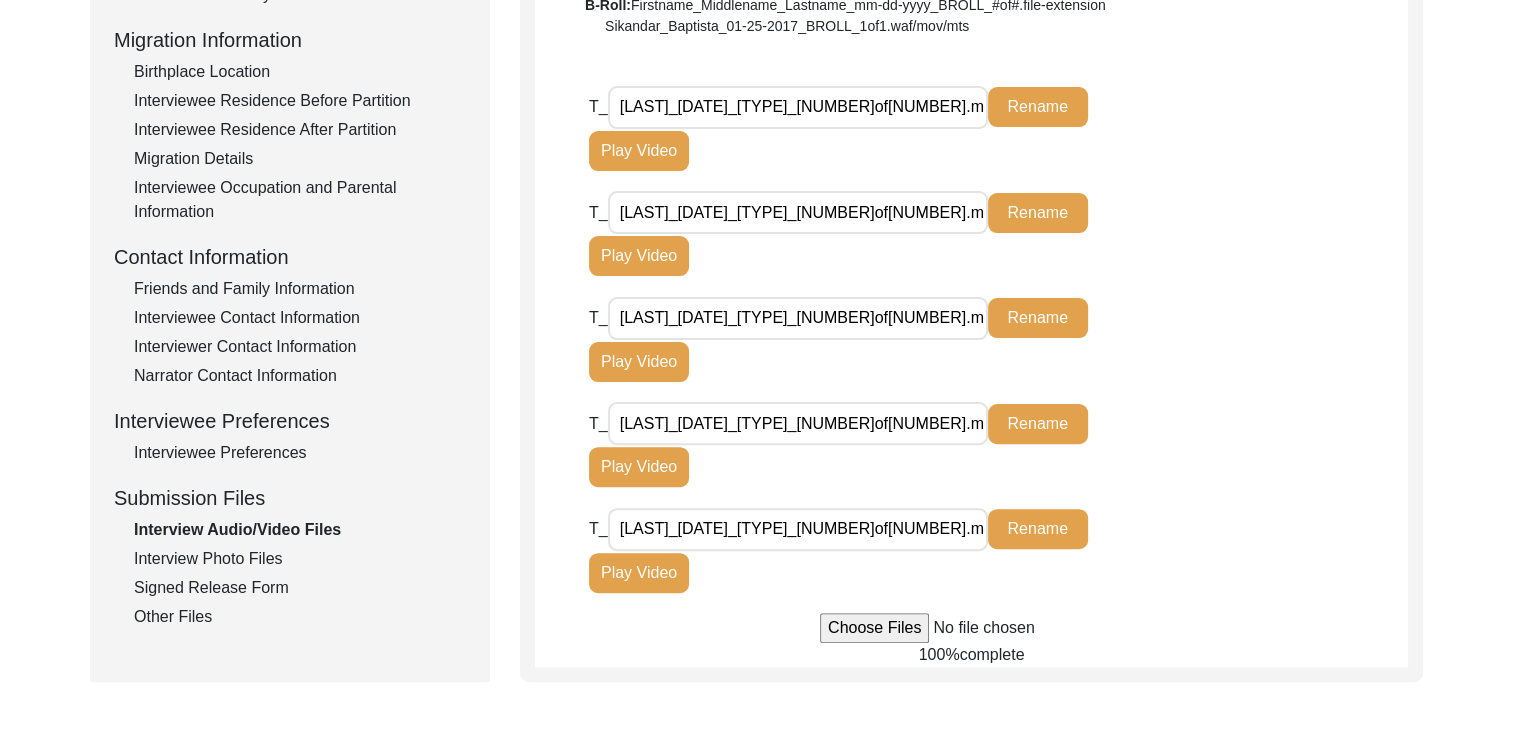 scroll, scrollTop: 516, scrollLeft: 0, axis: vertical 